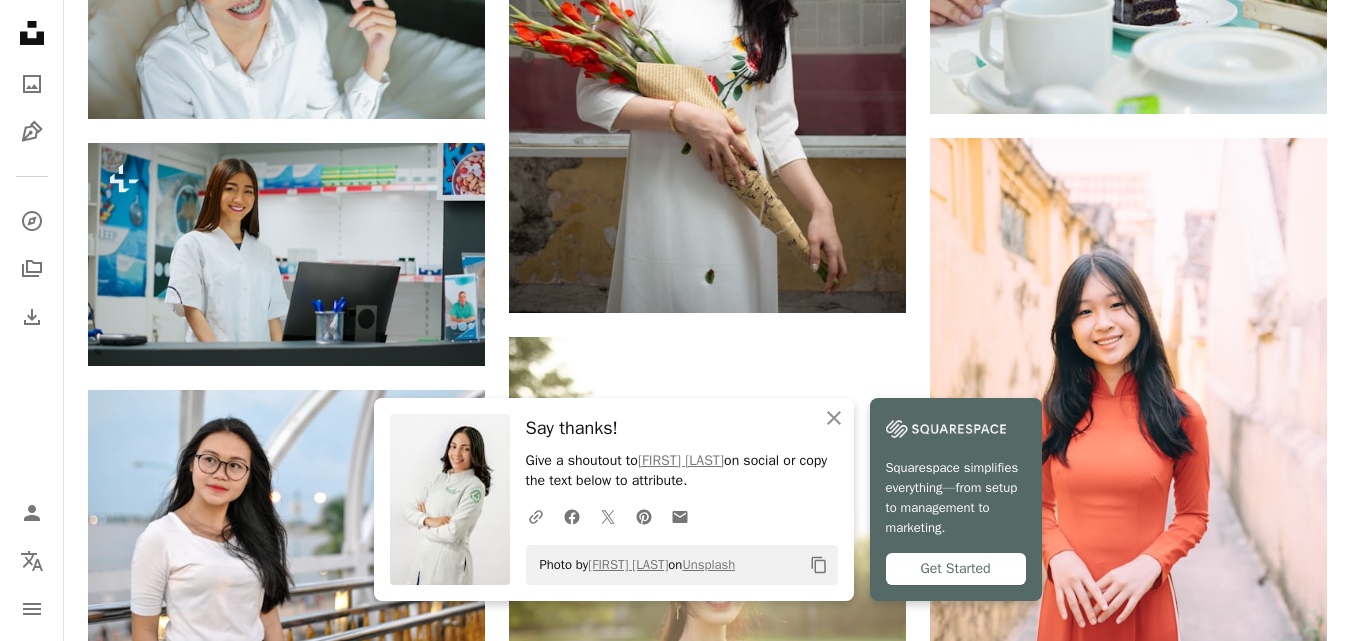 click on "Plus sign for Unsplash+ A heart A plus sign Getty Images For Unsplash+ A lock Download Plus sign for Unsplash+ A heart A plus sign Getty Images For Unsplash+ A lock Download A heart A plus sign [FIRST] [LAST] Available for hire A checkmark inside of a circle Arrow pointing down A heart A plus sign [FIRST] [LAST] Available for hire A checkmark inside of a circle Arrow pointing down Plus sign for Unsplash+ A heart A plus sign Getty Images For Unsplash+ A lock Download A heart A plus sign [FIRST] [LAST] Arrow pointing down A heart A plus sign [FIRST] [LAST] Arrow pointing down Plus sign for Unsplash+ A heart A plus sign Getty Images For Unsplash+ A lock Download A heart A plus sign [FIRST] [LAST] Available for hire A checkmark inside of a circle Arrow pointing down A heart A plus sign [FIRST] [LAST] Arrow pointing down –– ––– ––– – ––– – ––– – –––– – – –– – – – ––– –– –– –––– –– The best in on-brand content creation Learn More" at bounding box center (707, -6876) 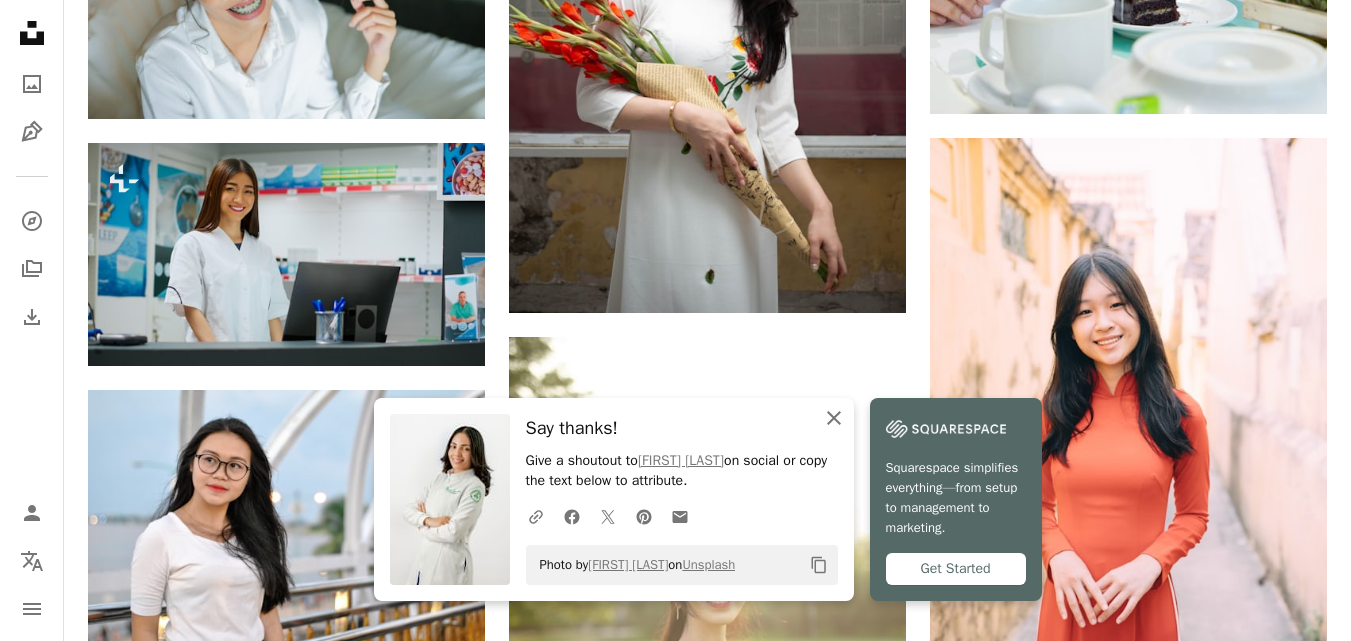 click on "An X shape" 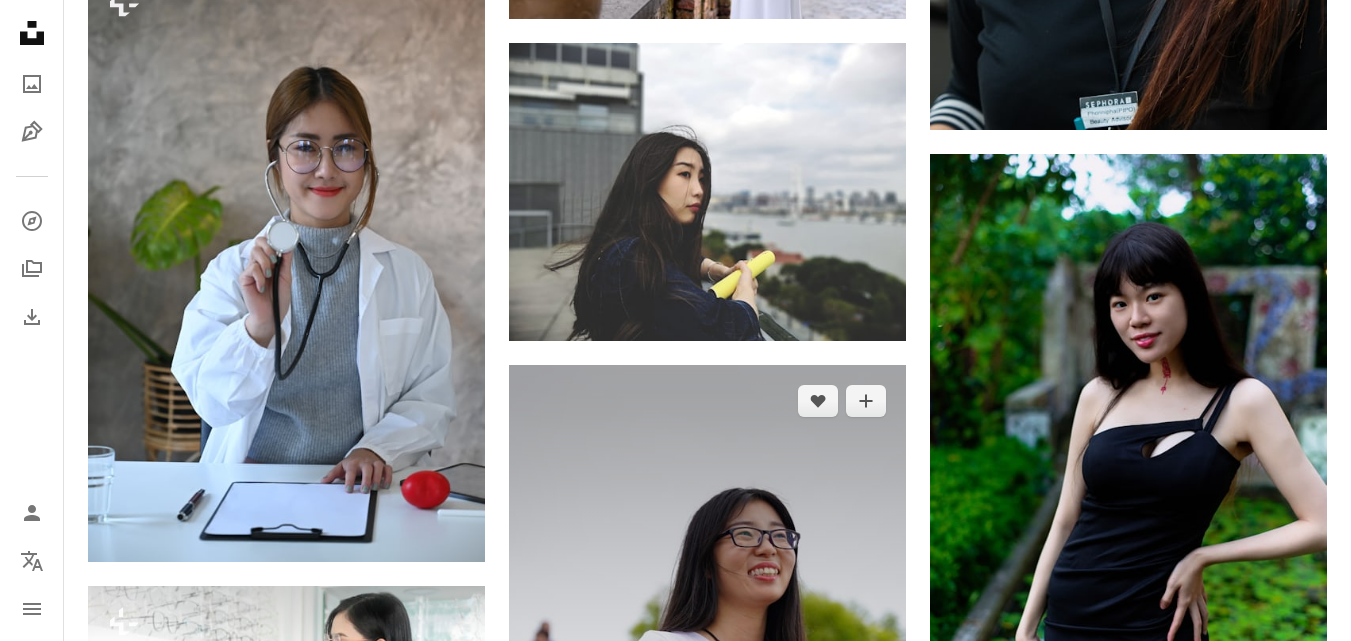scroll, scrollTop: 42100, scrollLeft: 0, axis: vertical 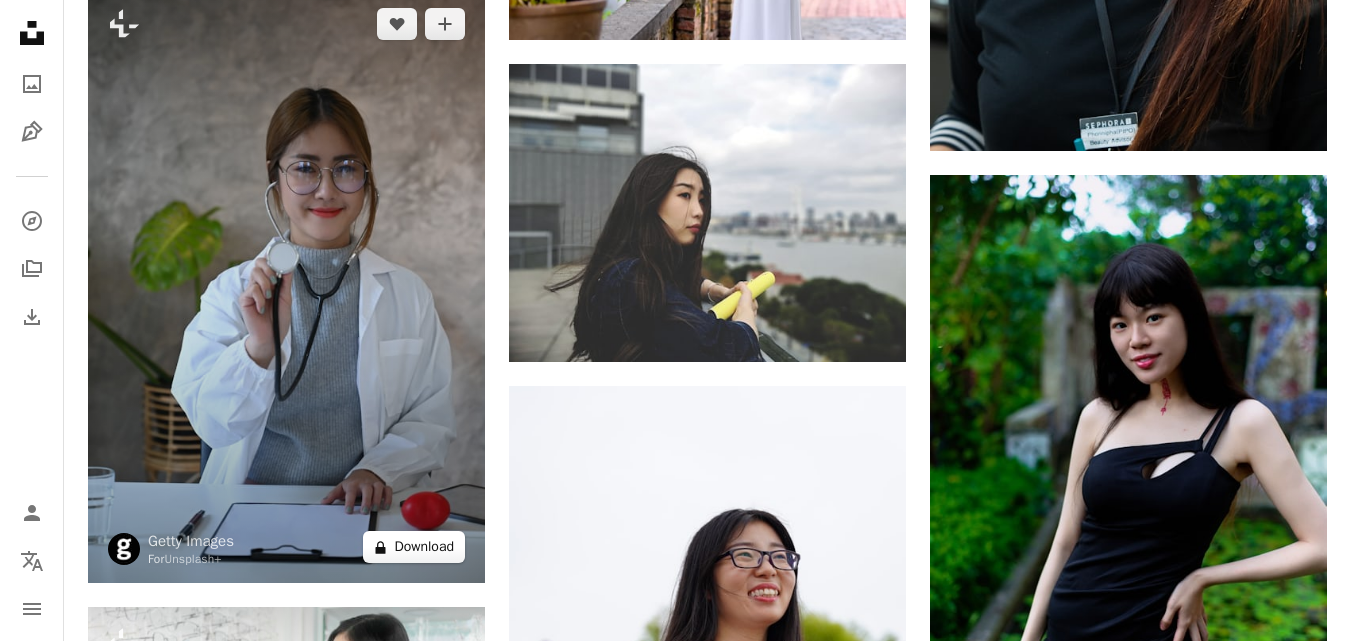 click on "A lock Download" at bounding box center (414, 547) 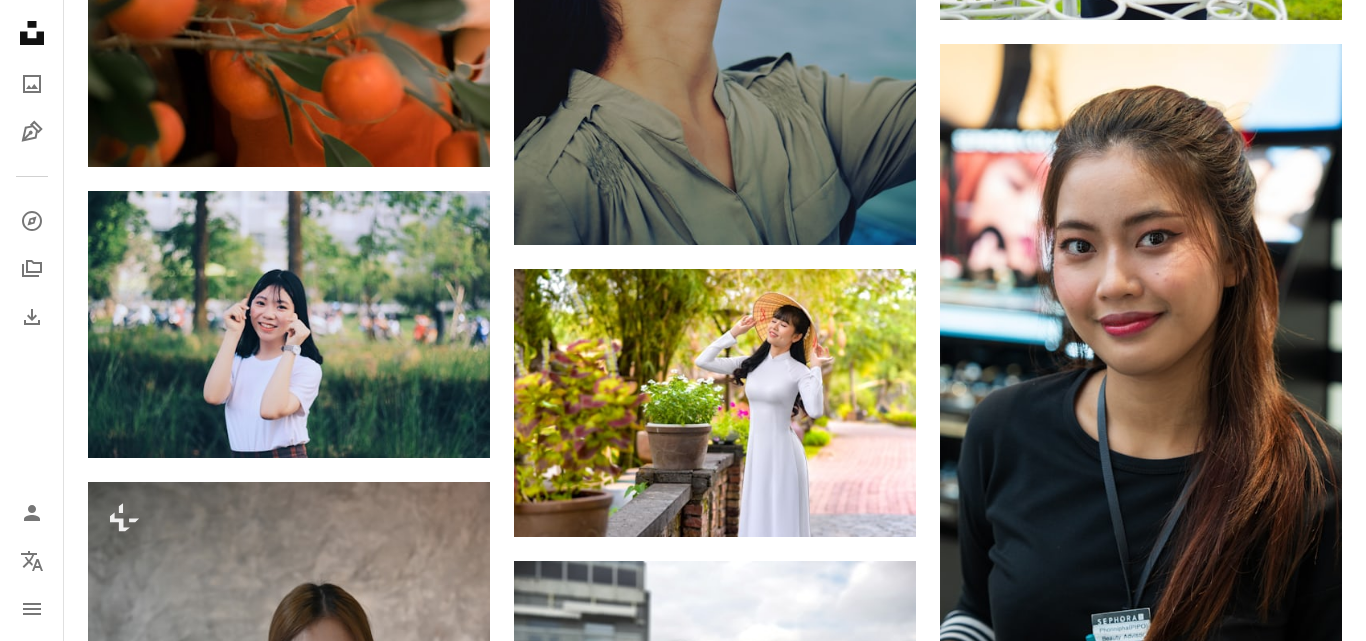 click on "An X shape Premium, ready to use images. Get unlimited access. A plus sign Members-only content added monthly A plus sign Unlimited royalty-free downloads A plus sign Illustrations  New A plus sign Enhanced legal protections yearly 66%  off monthly $12   $4 USD per month * Get  Unsplash+ * When paid annually, billed upfront  $48 Taxes where applicable. Renews automatically. Cancel anytime." at bounding box center (683, 3956) 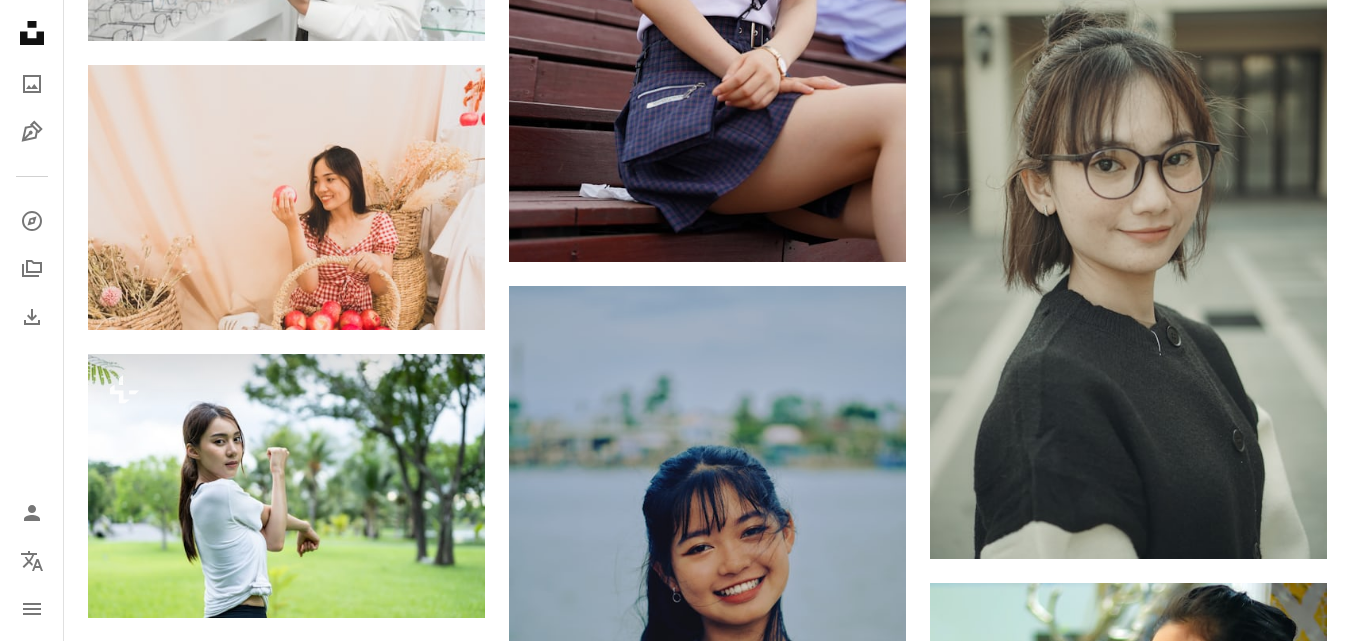 scroll, scrollTop: 42900, scrollLeft: 0, axis: vertical 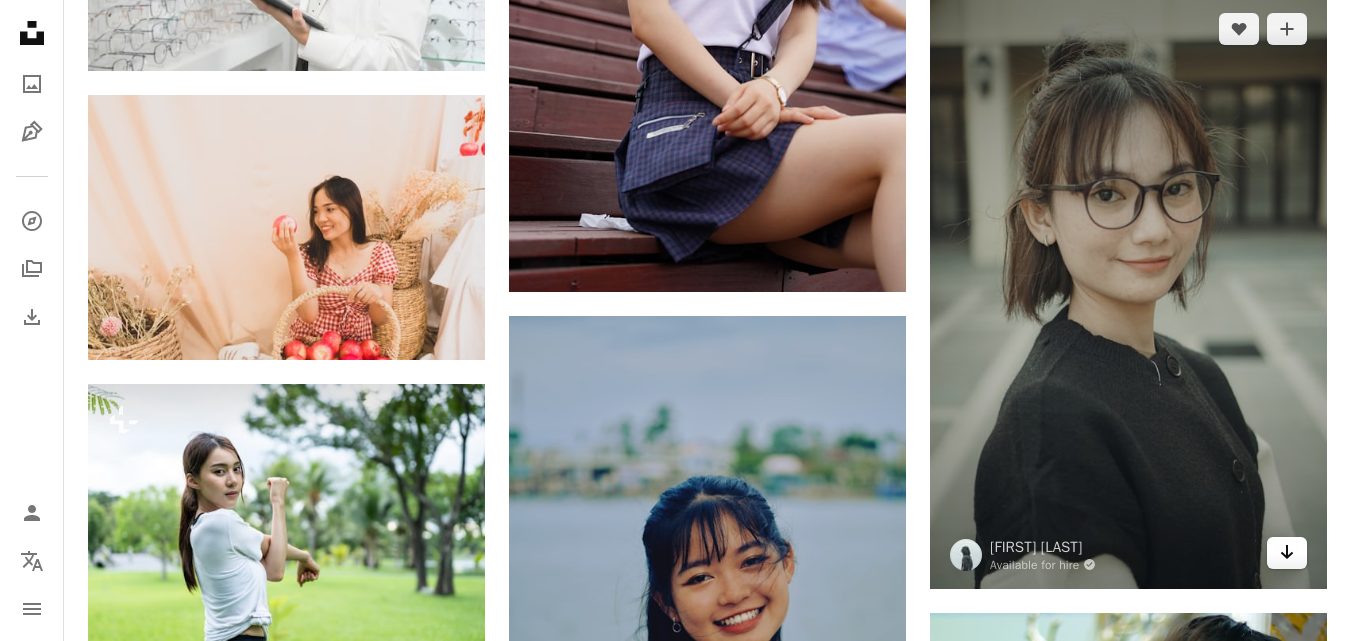 click on "Arrow pointing down" at bounding box center [1287, 553] 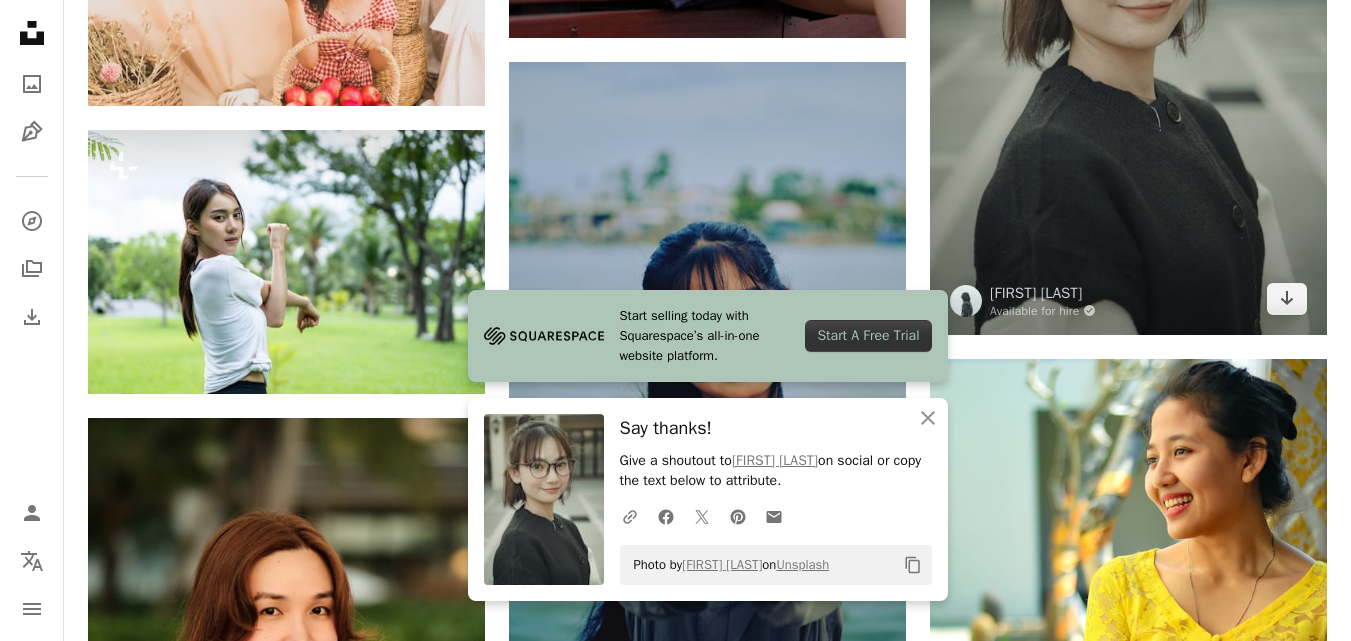 scroll, scrollTop: 43000, scrollLeft: 0, axis: vertical 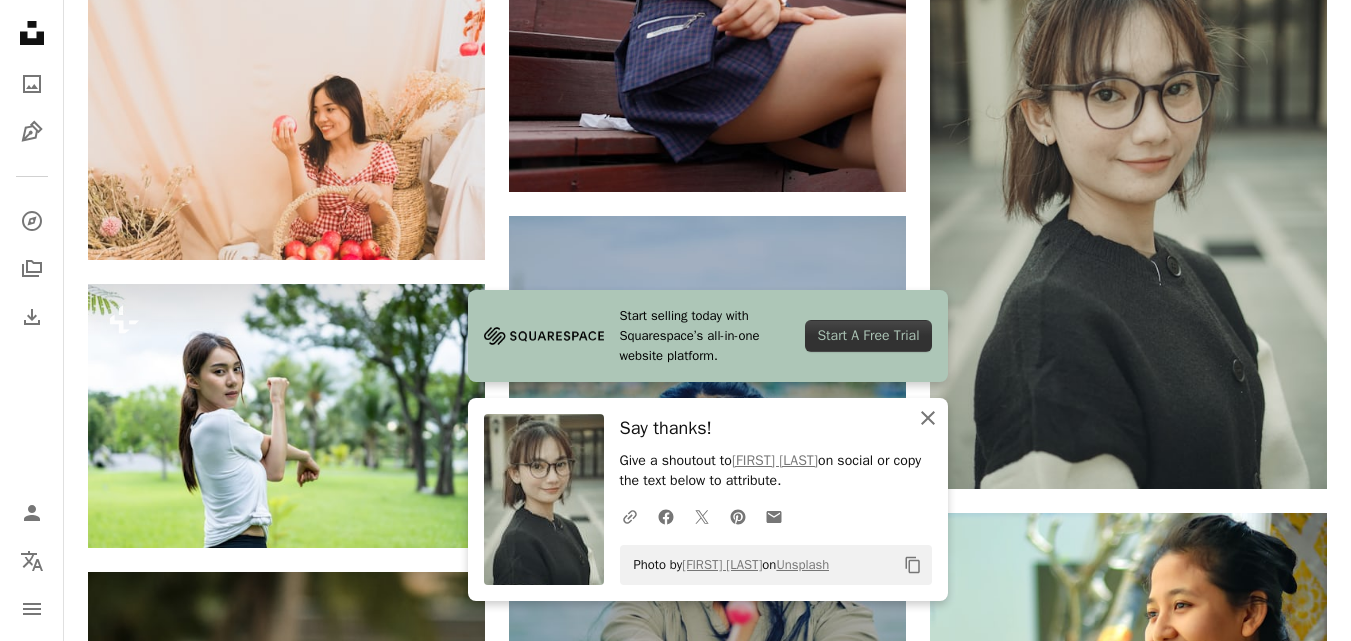 click on "An X shape" 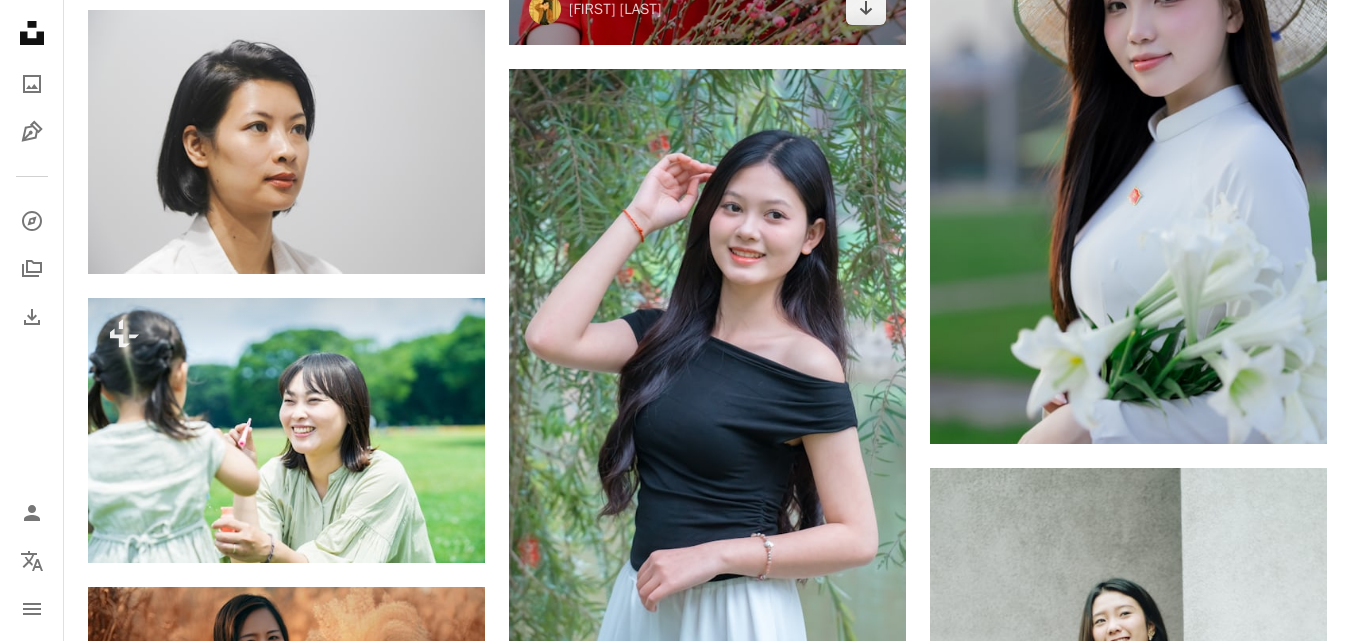 scroll, scrollTop: 46300, scrollLeft: 0, axis: vertical 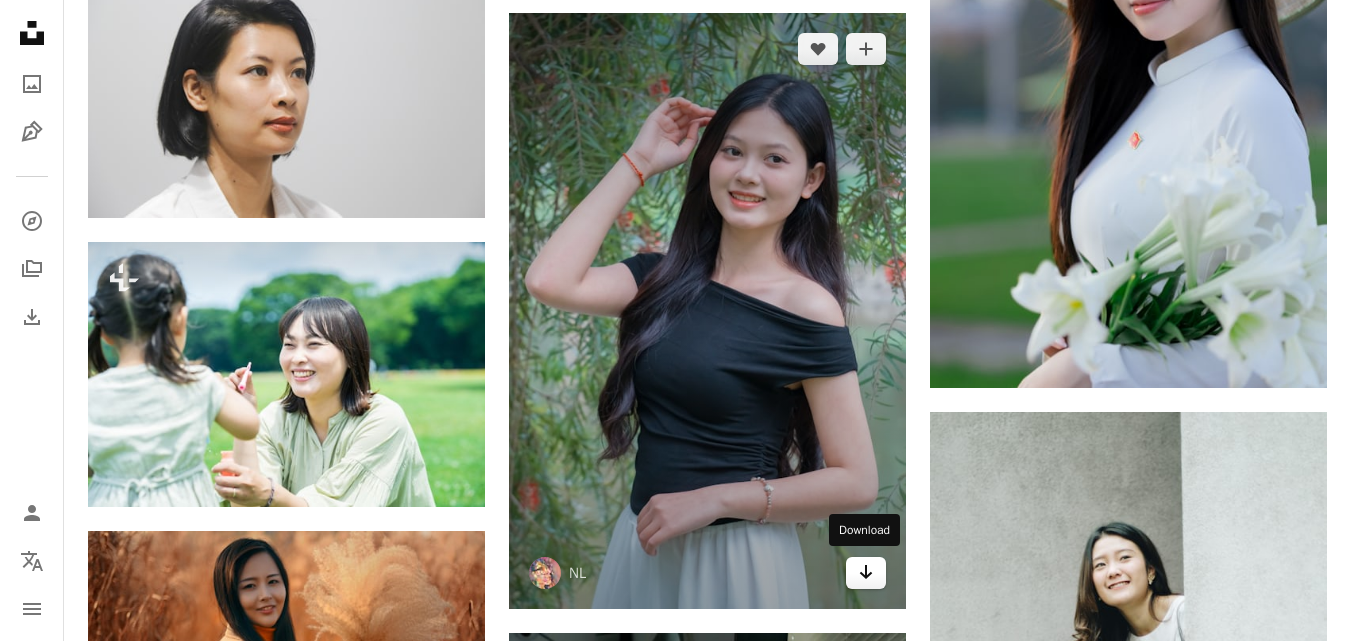 click on "Arrow pointing down" at bounding box center (866, 573) 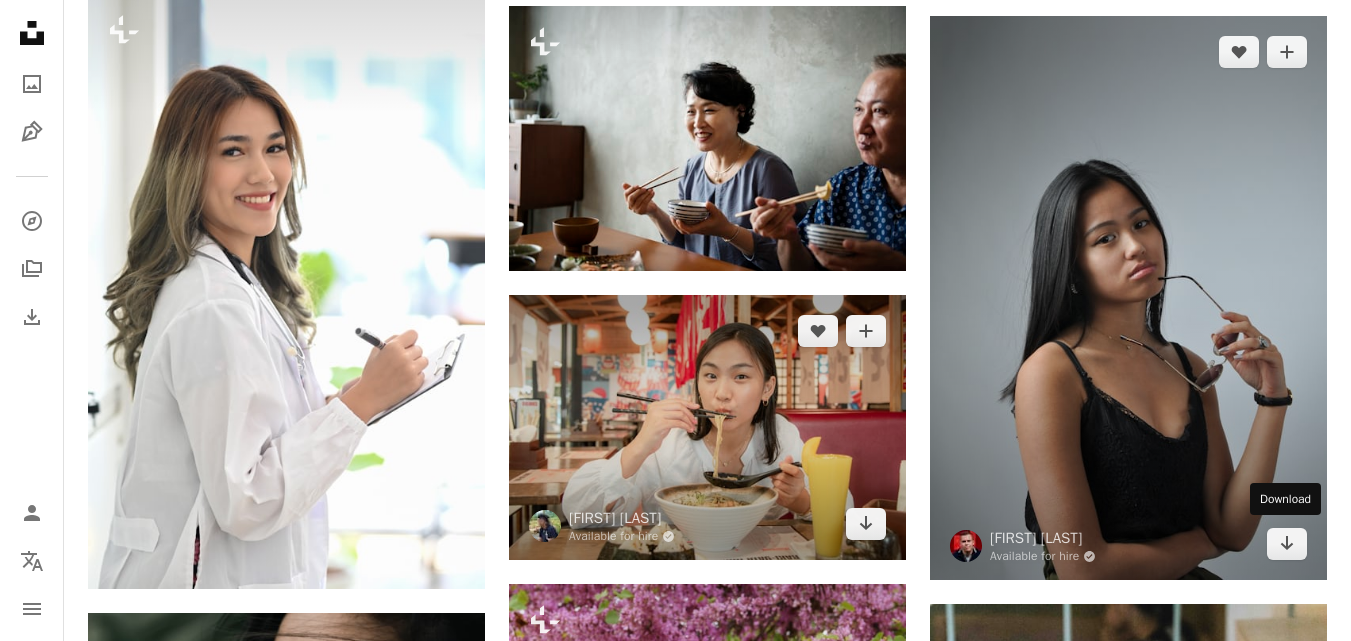 scroll, scrollTop: 47800, scrollLeft: 0, axis: vertical 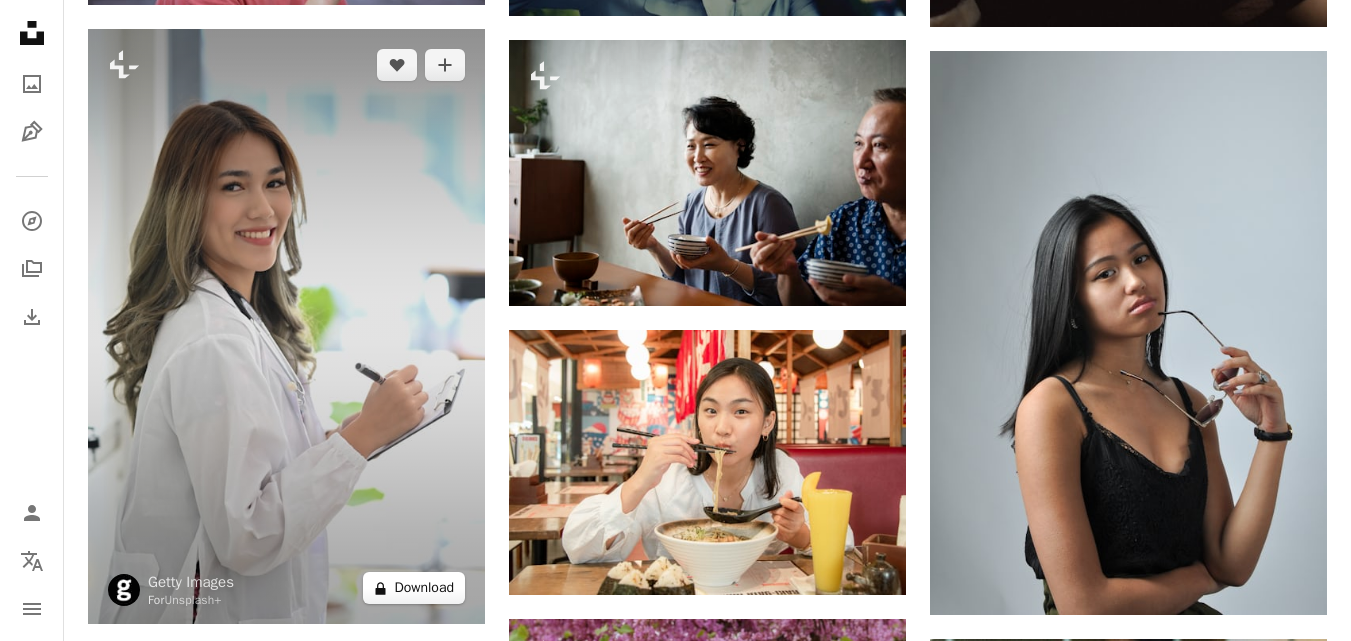 click on "A lock Download" at bounding box center (414, 588) 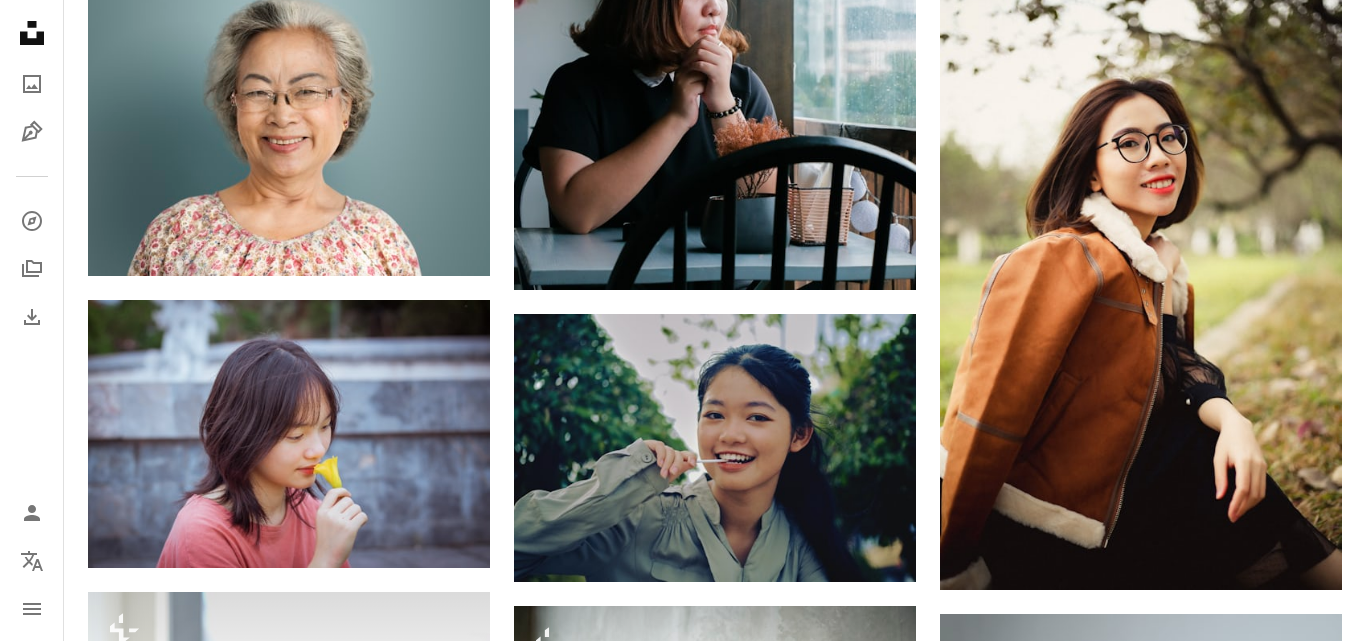 click on "**********" at bounding box center [683, -21940] 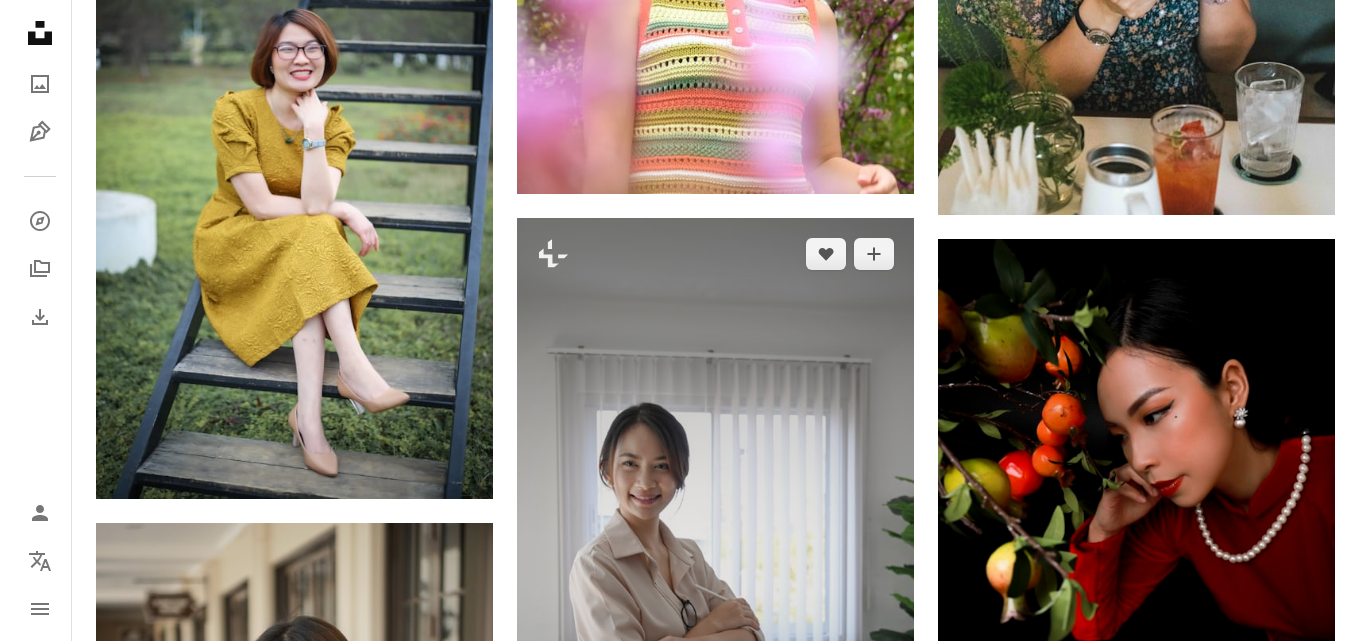 scroll, scrollTop: 49200, scrollLeft: 0, axis: vertical 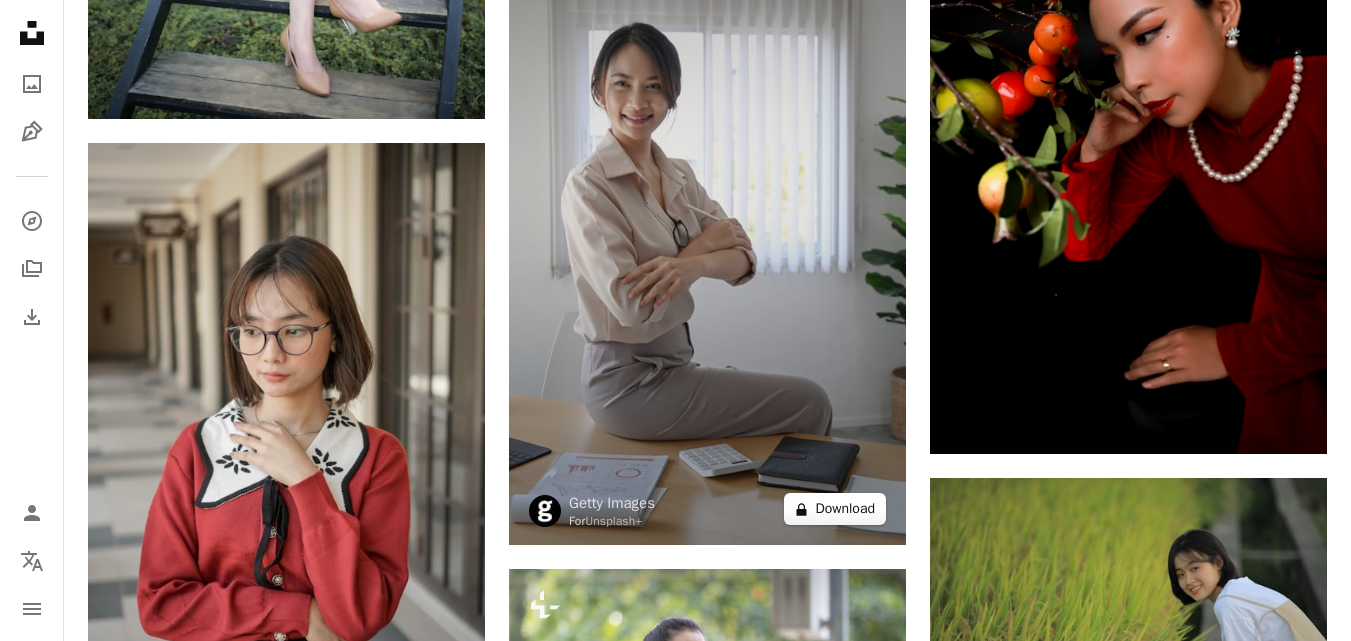 click on "A lock Download" at bounding box center [835, 509] 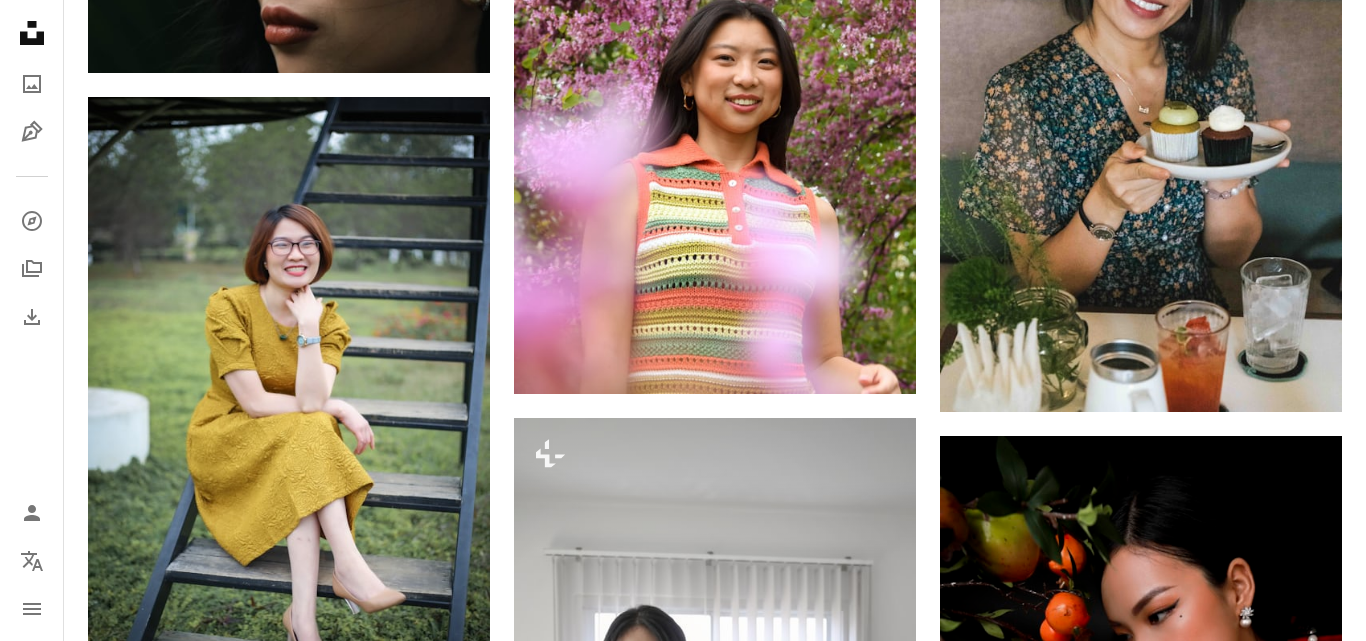 click on "An X shape Premium, ready to use images. Get unlimited access. A plus sign Members-only content added monthly A plus sign Unlimited royalty-free downloads A plus sign Illustrations  New A plus sign Enhanced legal protections yearly 66%  off monthly $12   $4 USD per month * Get  Unsplash+ * When paid annually, billed upfront  $48 Taxes where applicable. Renews automatically. Cancel anytime." at bounding box center [683, 6160] 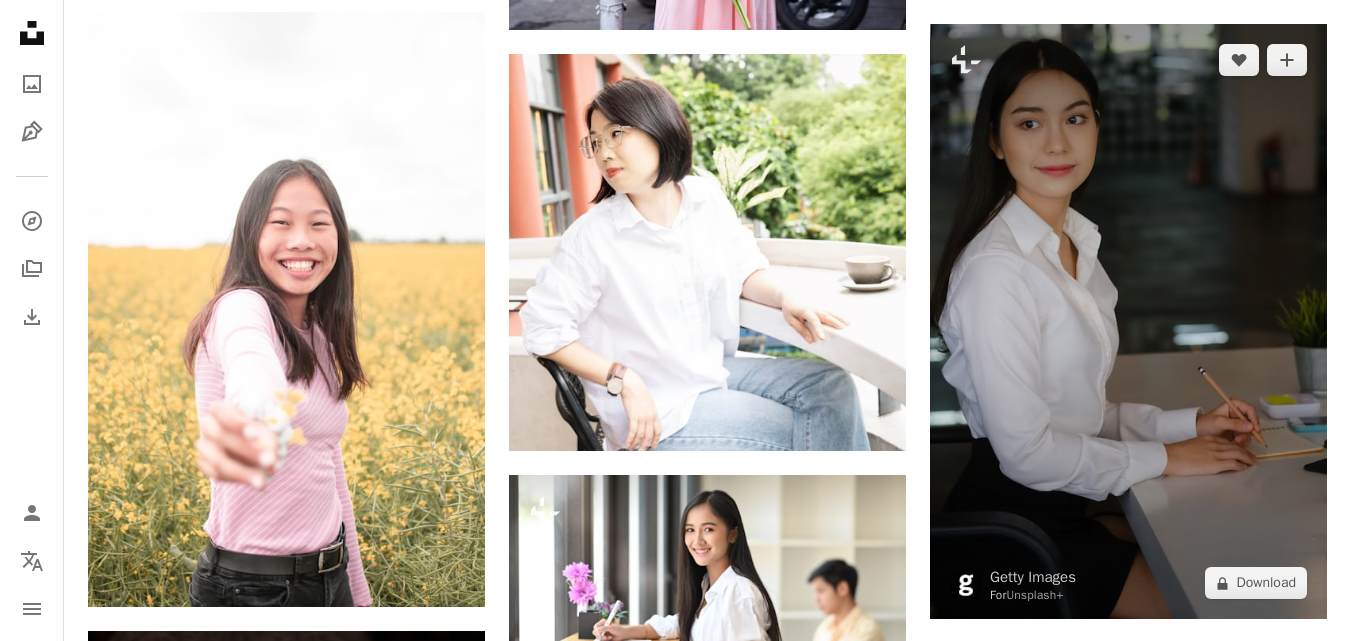 scroll, scrollTop: 58000, scrollLeft: 0, axis: vertical 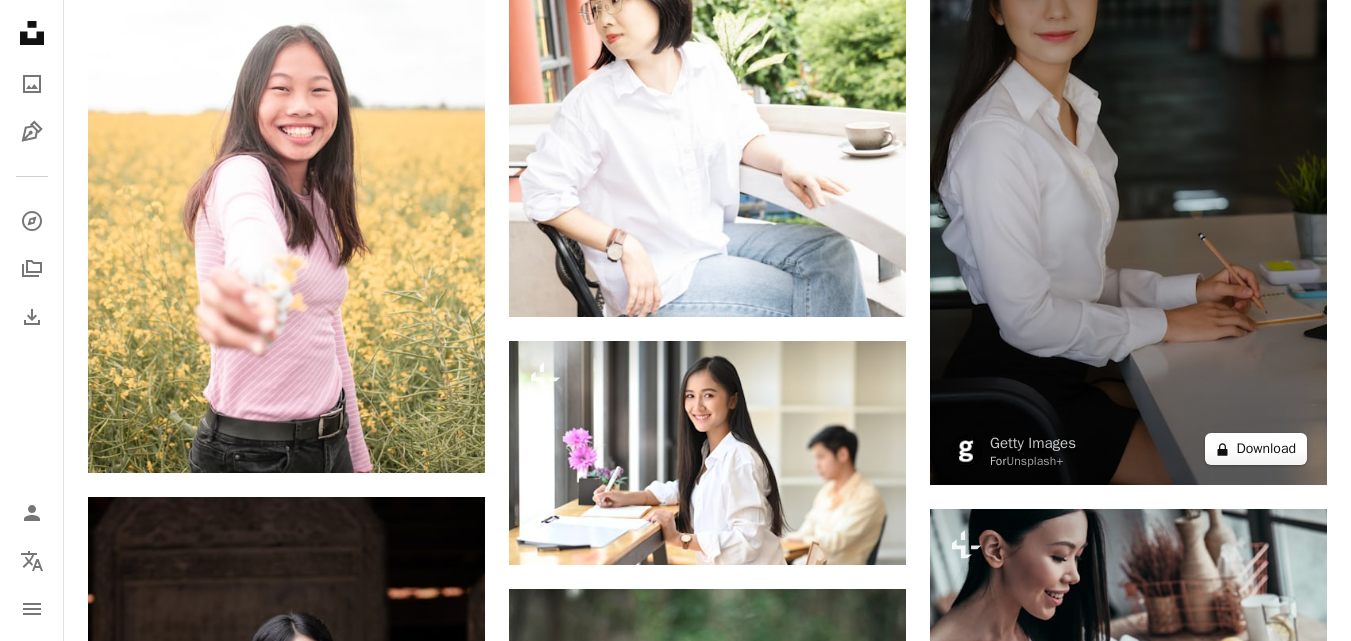 click on "A lock Download" at bounding box center (1256, 449) 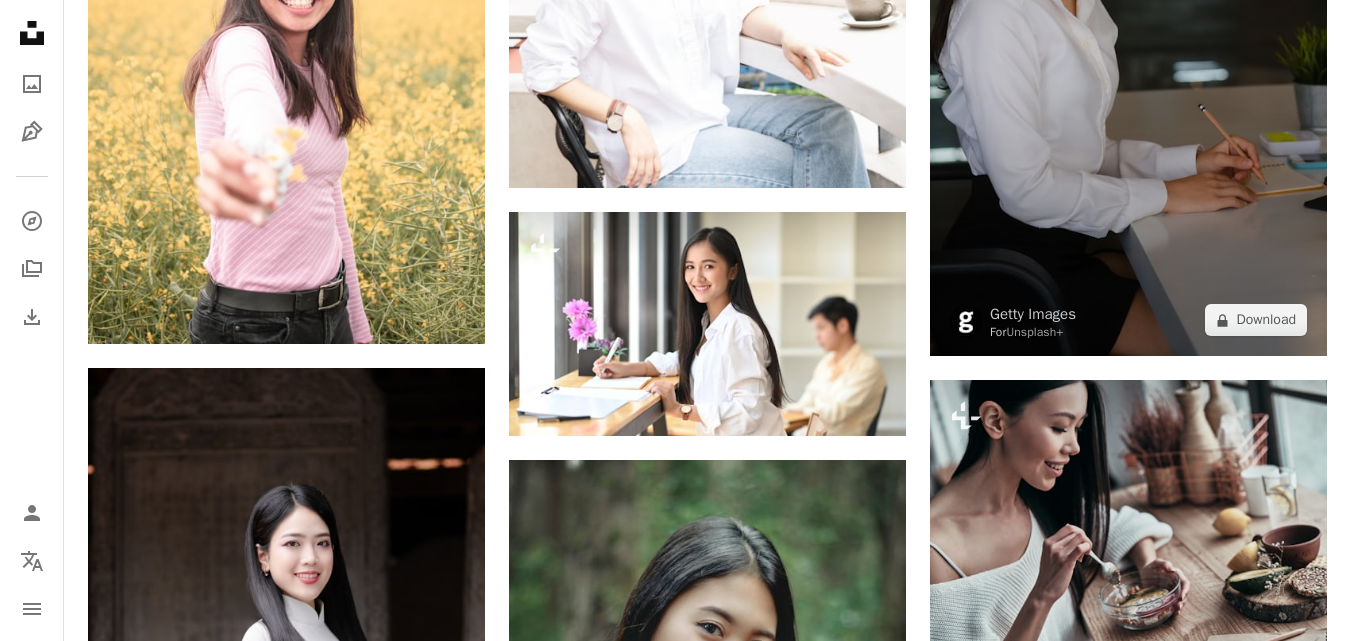 scroll, scrollTop: 58000, scrollLeft: 0, axis: vertical 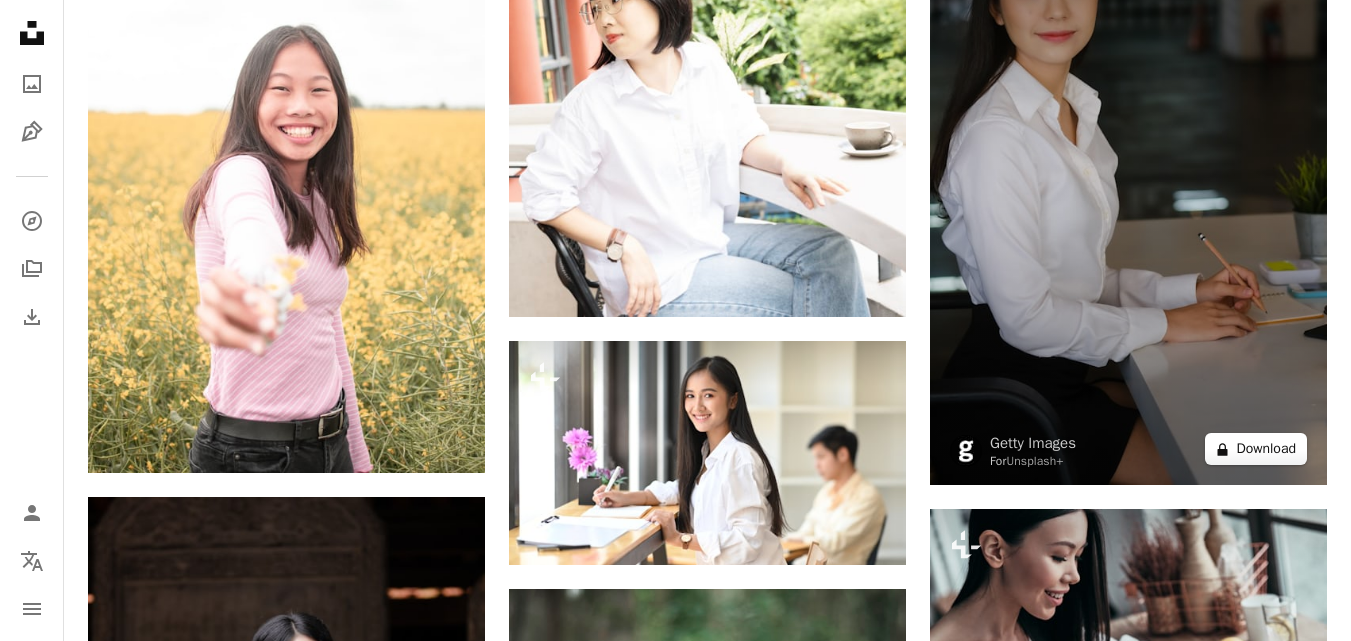 click on "A lock Download" at bounding box center [1256, 449] 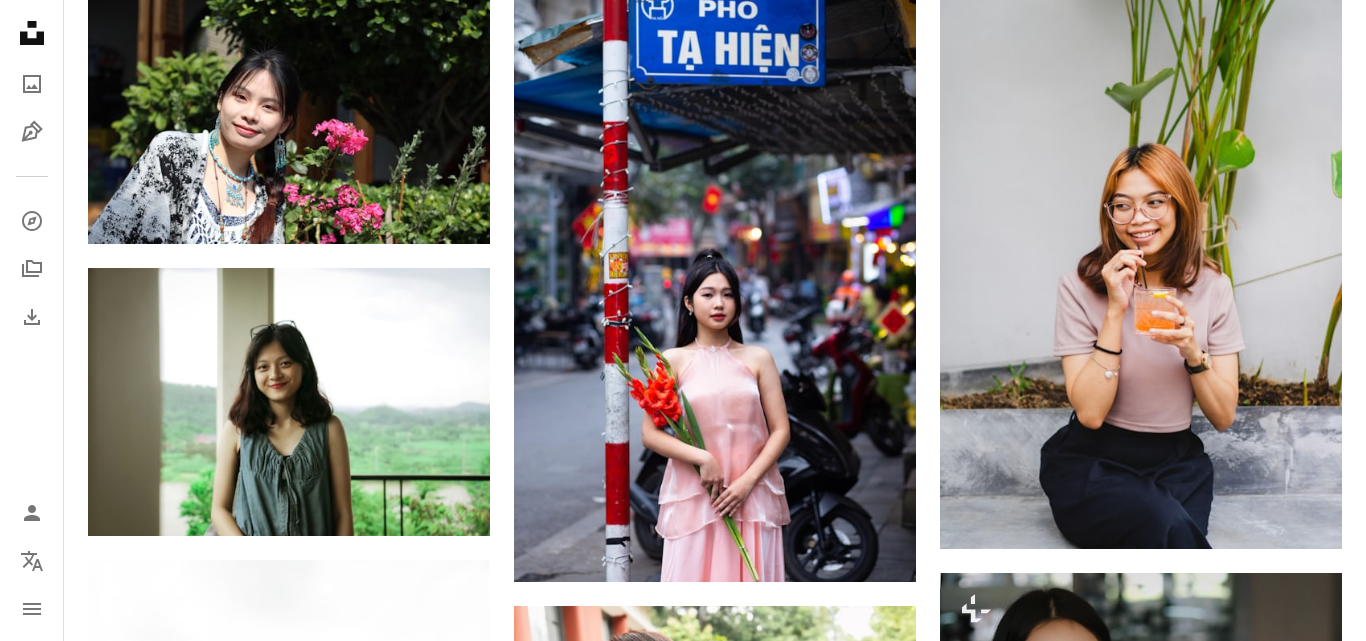 click on "An X shape Premium, ready to use images. Get unlimited access. A plus sign Members-only content added monthly A plus sign Unlimited royalty-free downloads A plus sign Illustrations  New A plus sign Enhanced legal protections yearly 66%  off monthly $12   $4 USD per month * Get  Unsplash+ * When paid annually, billed upfront  $48 Taxes where applicable. Renews automatically. Cancel anytime." at bounding box center [683, 6682] 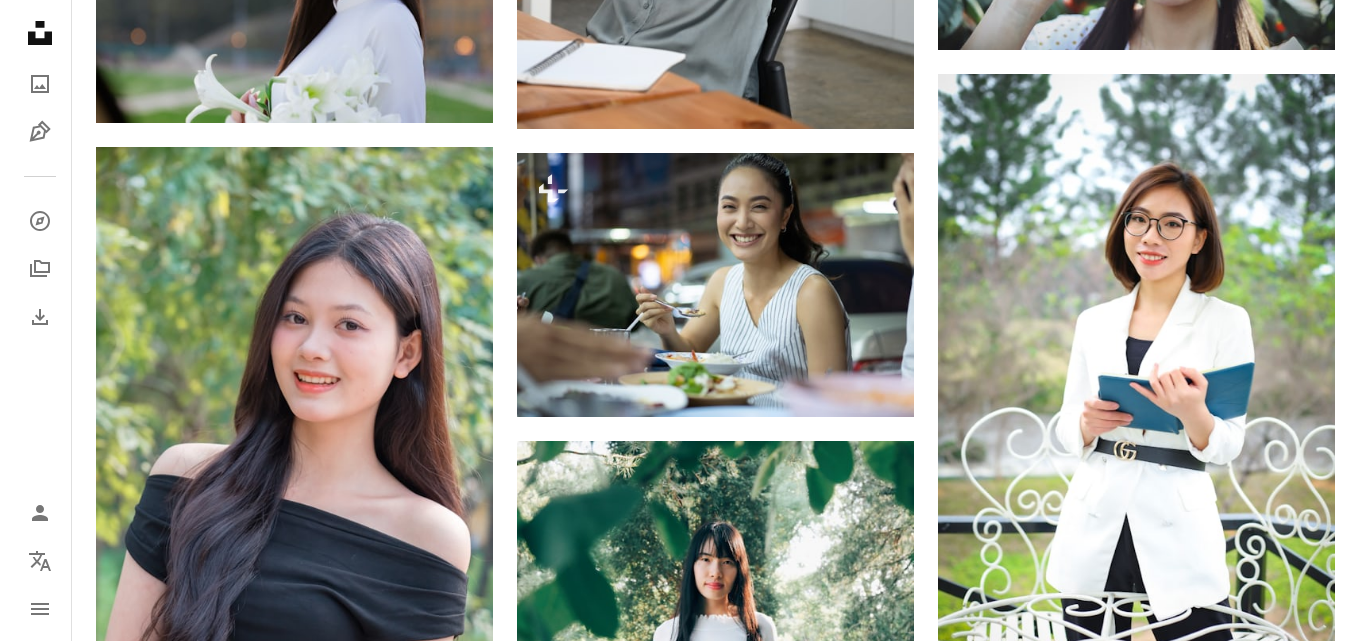 scroll, scrollTop: 60500, scrollLeft: 0, axis: vertical 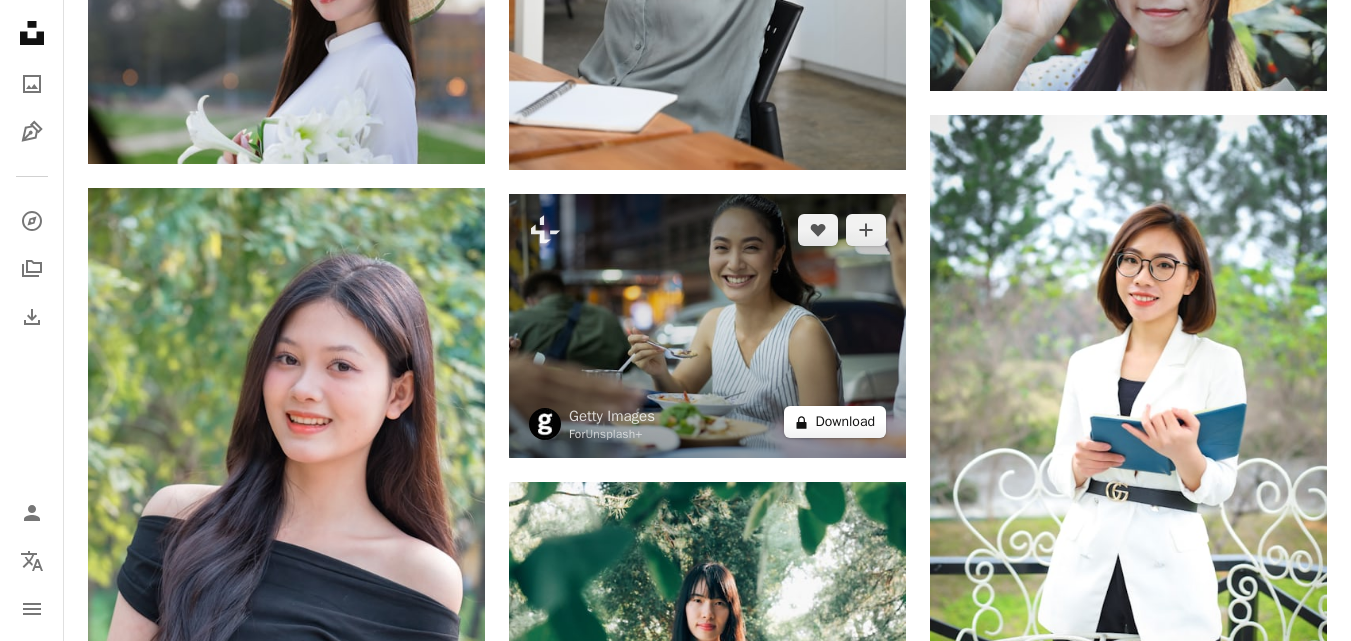 click on "A lock Download" at bounding box center [835, 422] 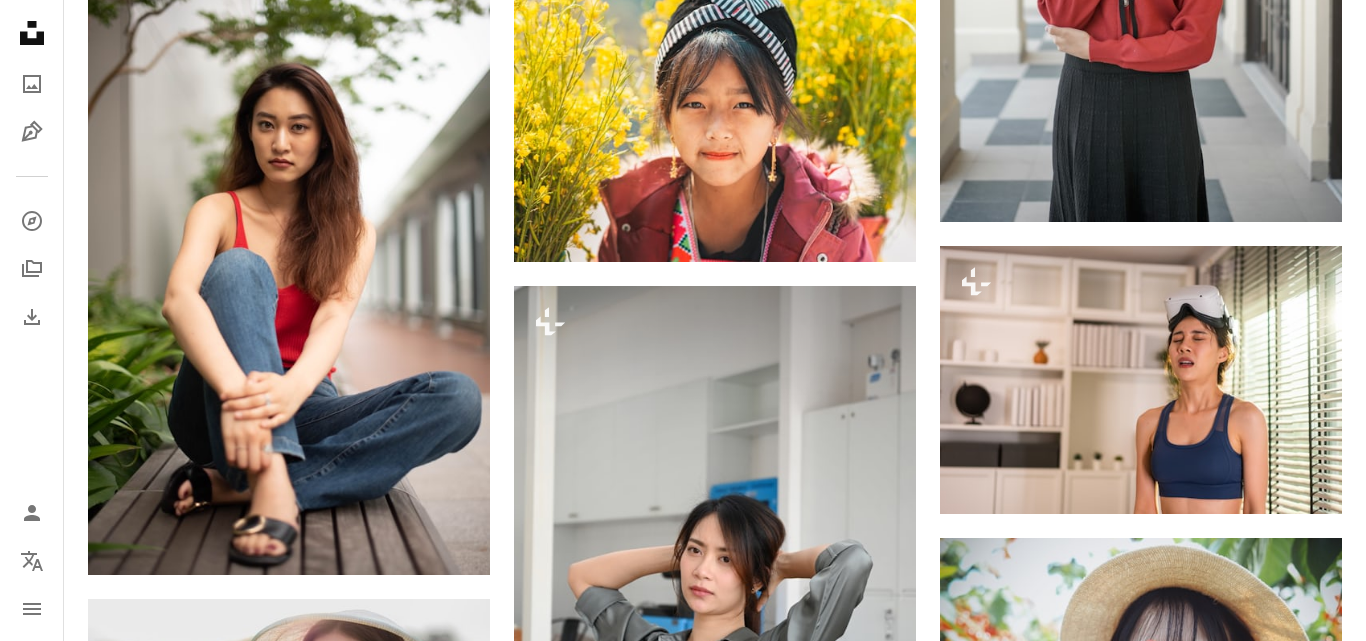drag, startPoint x: 1349, startPoint y: 474, endPoint x: 1304, endPoint y: 466, distance: 45.705578 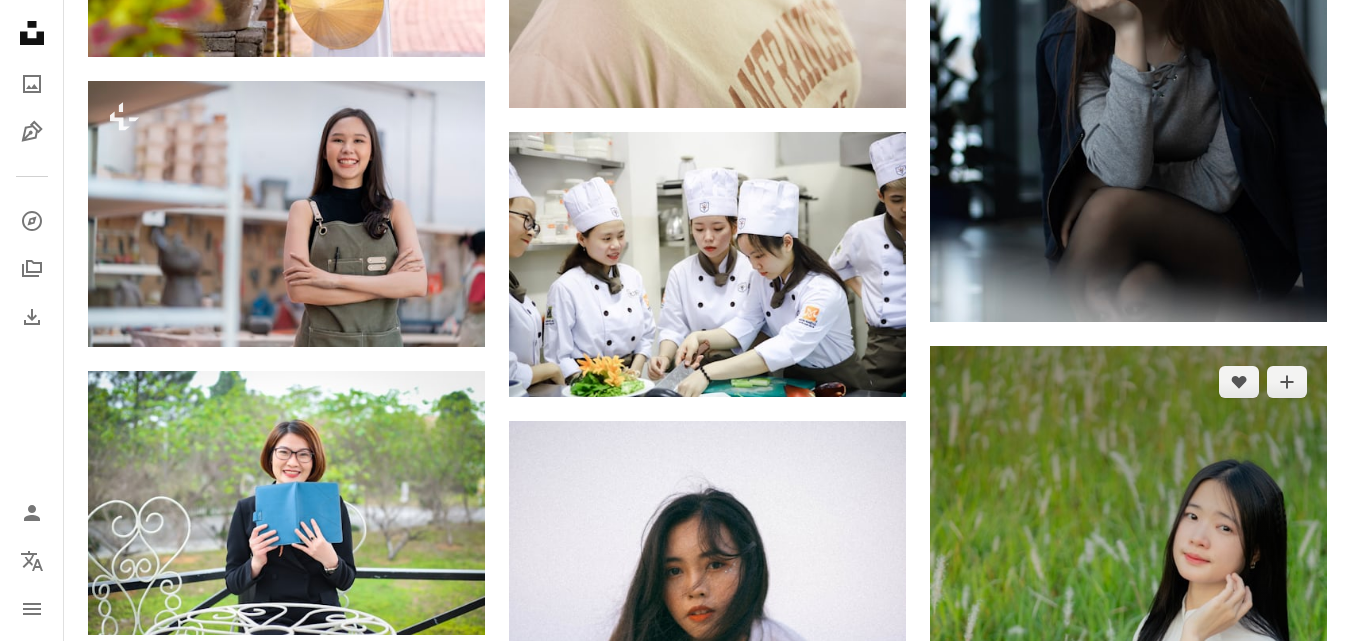 scroll, scrollTop: 69700, scrollLeft: 0, axis: vertical 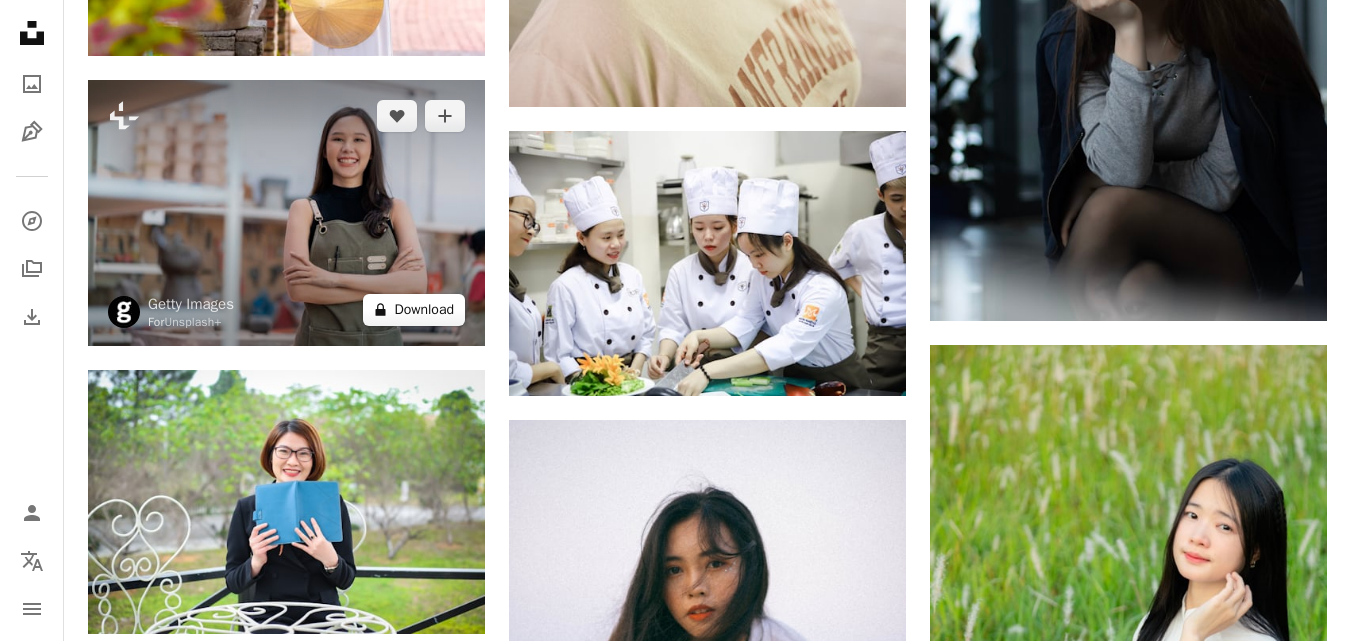 click on "A lock Download" at bounding box center [414, 310] 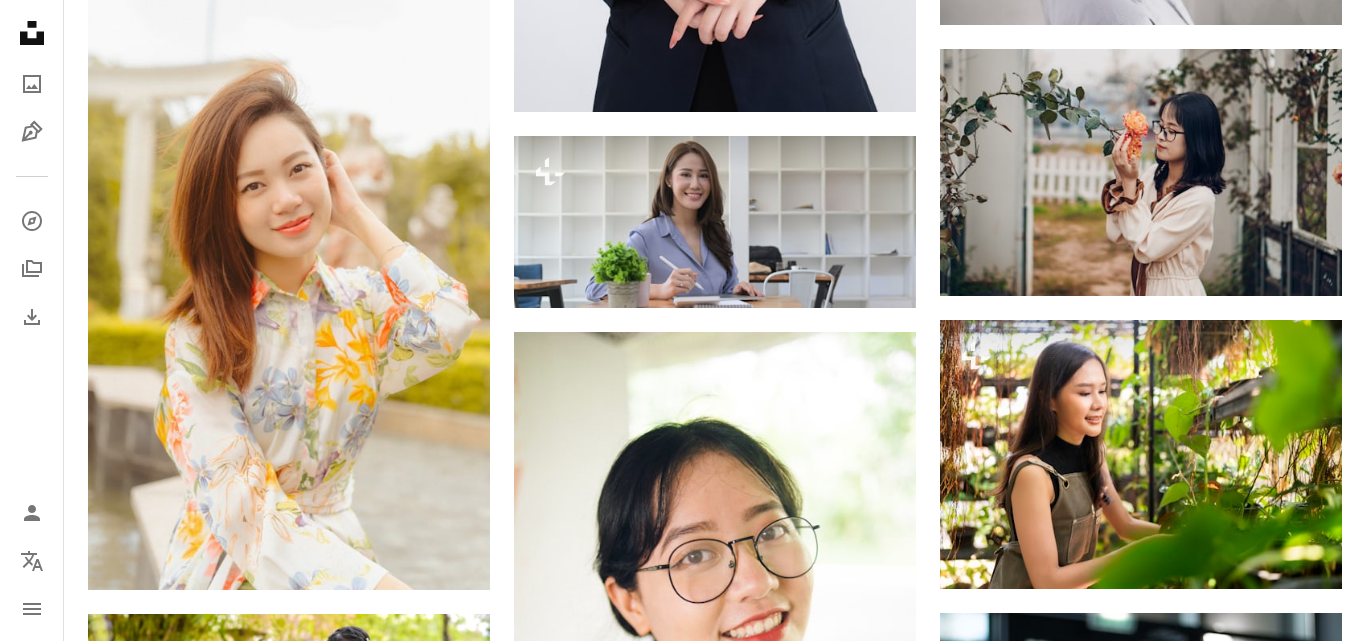 click on "**********" at bounding box center (683, -32773) 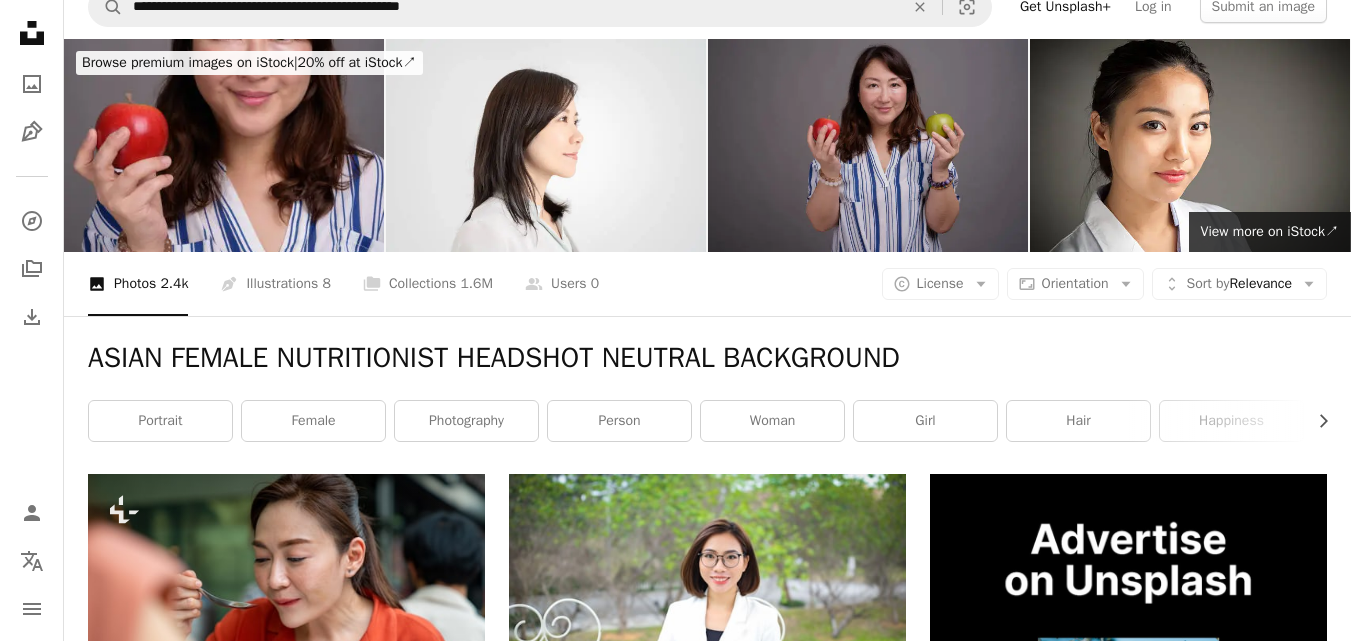 scroll, scrollTop: 0, scrollLeft: 0, axis: both 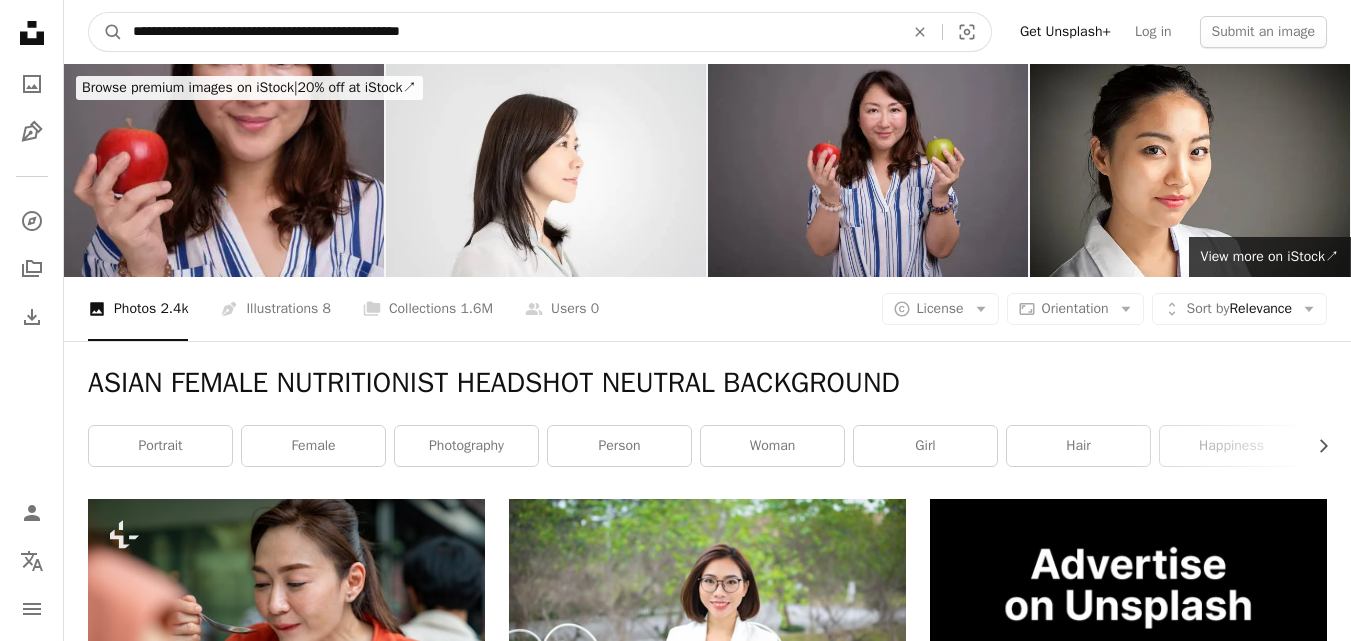 click on "**********" at bounding box center [510, 32] 